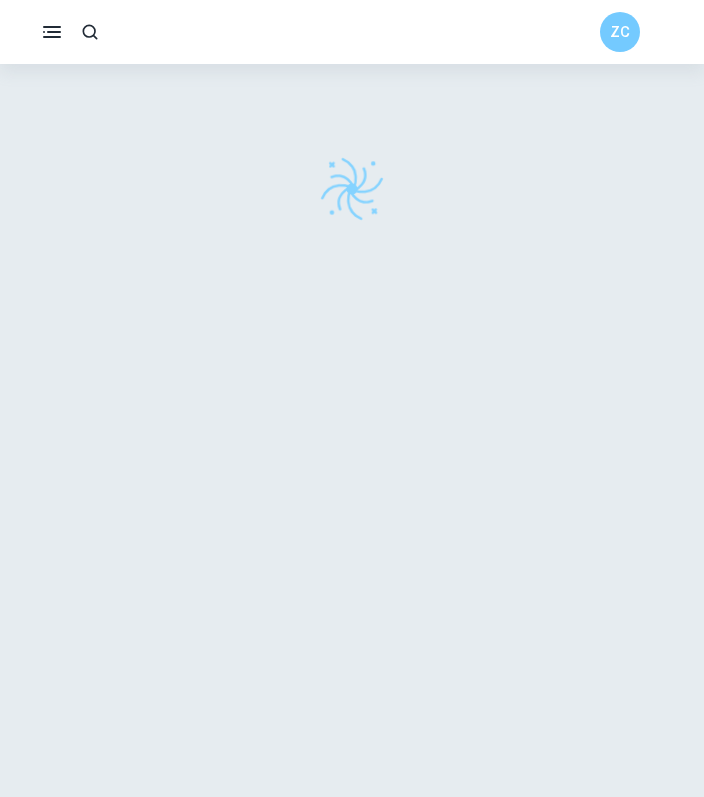 scroll, scrollTop: 15, scrollLeft: 0, axis: vertical 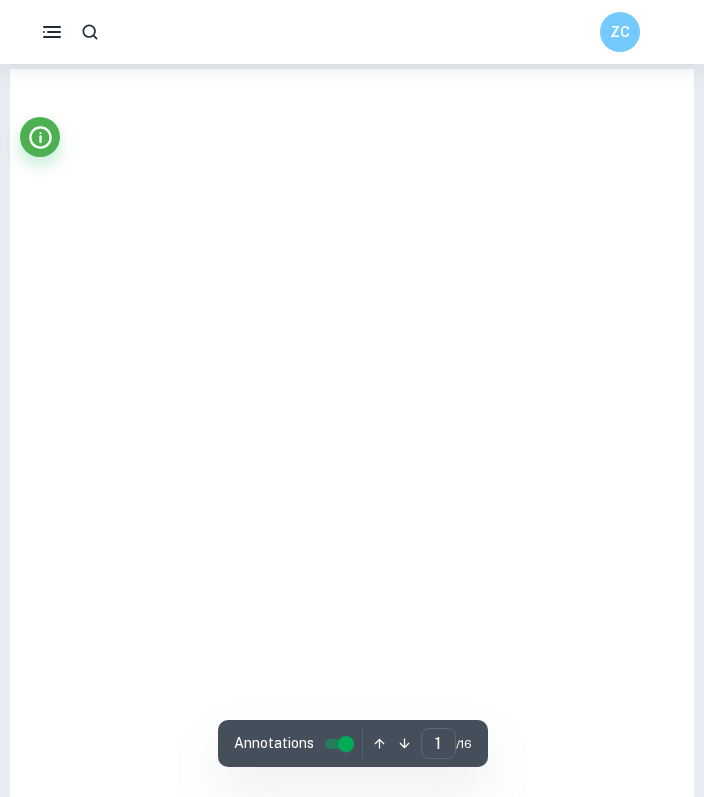checkbox on "true" 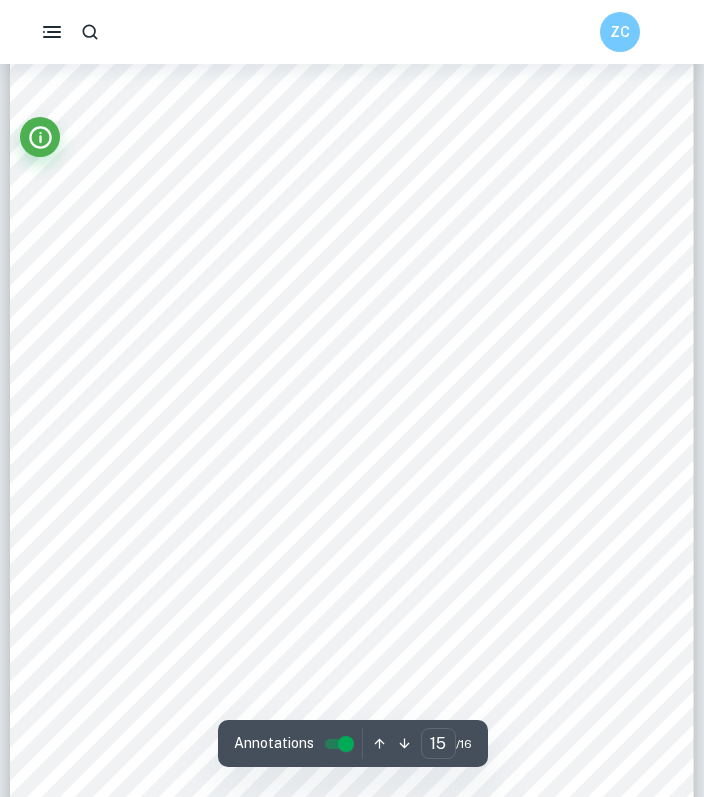 scroll, scrollTop: 14018, scrollLeft: 0, axis: vertical 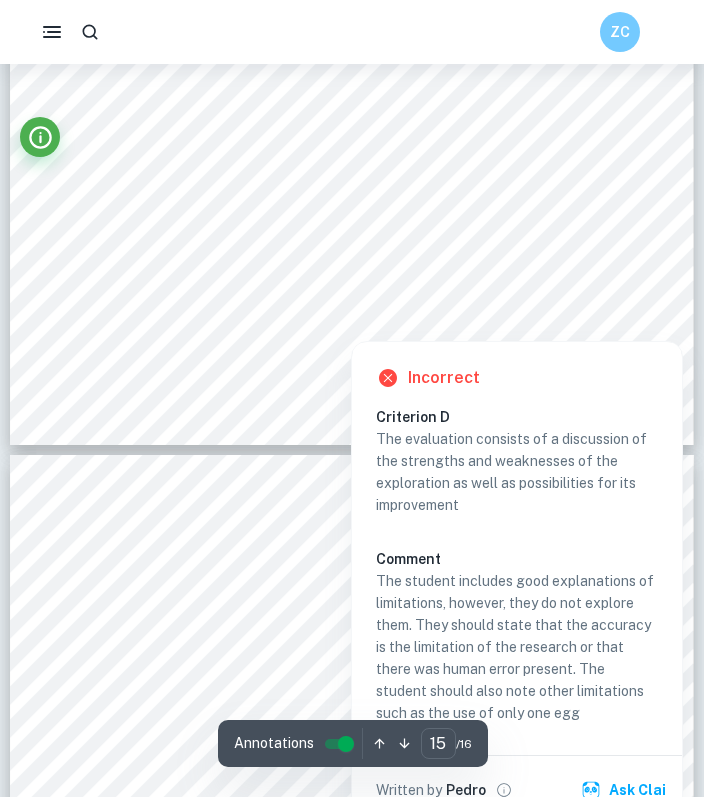 type on "16" 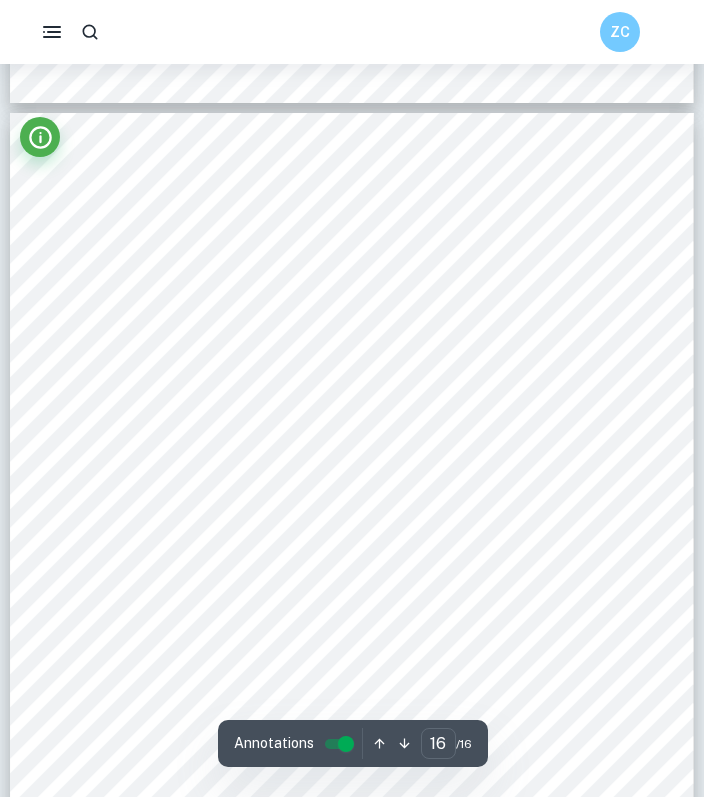scroll, scrollTop: 14590, scrollLeft: 0, axis: vertical 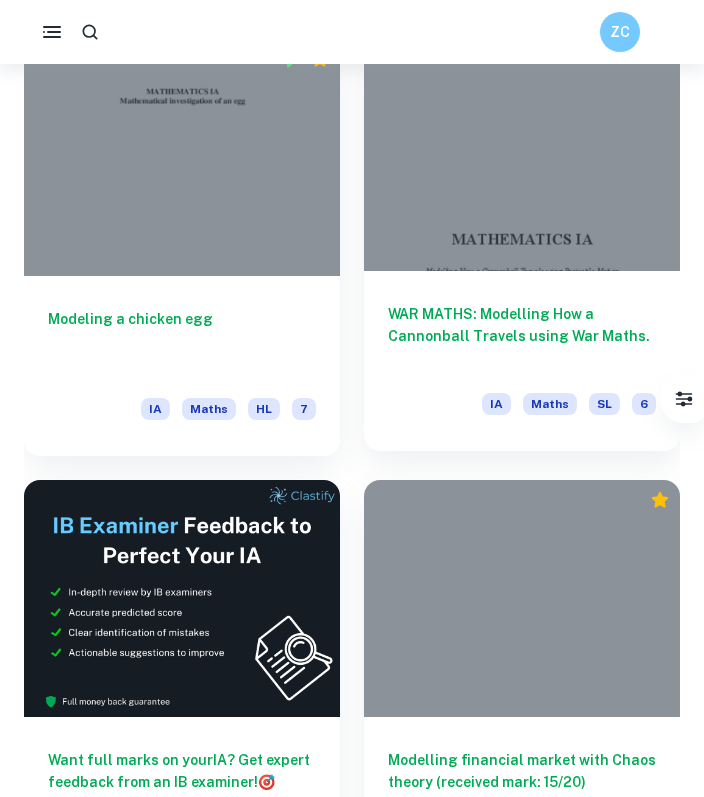 click on "WAR MATHS: Modelling How a Cannonball Travels using War Maths." at bounding box center (522, 336) 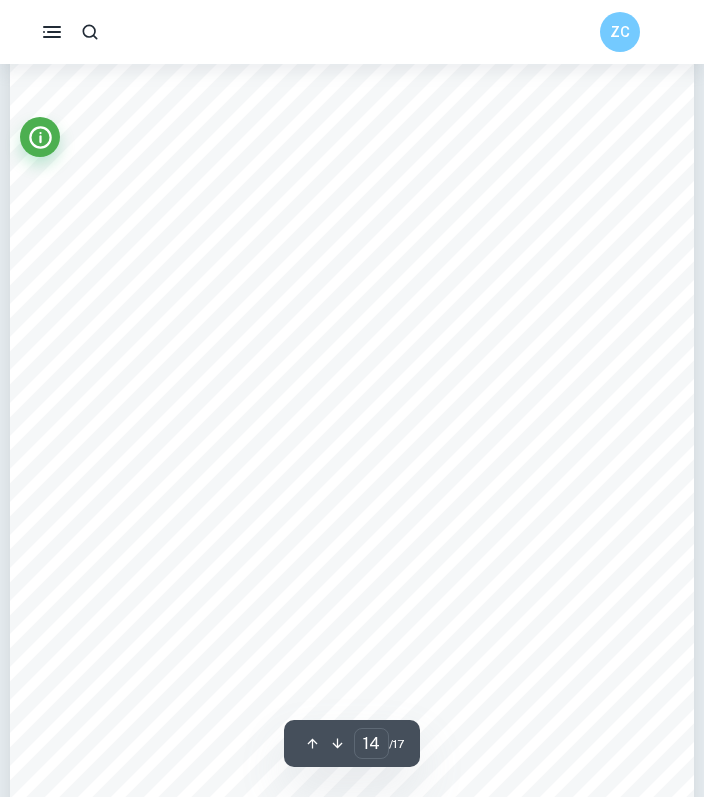 scroll, scrollTop: 11989, scrollLeft: 0, axis: vertical 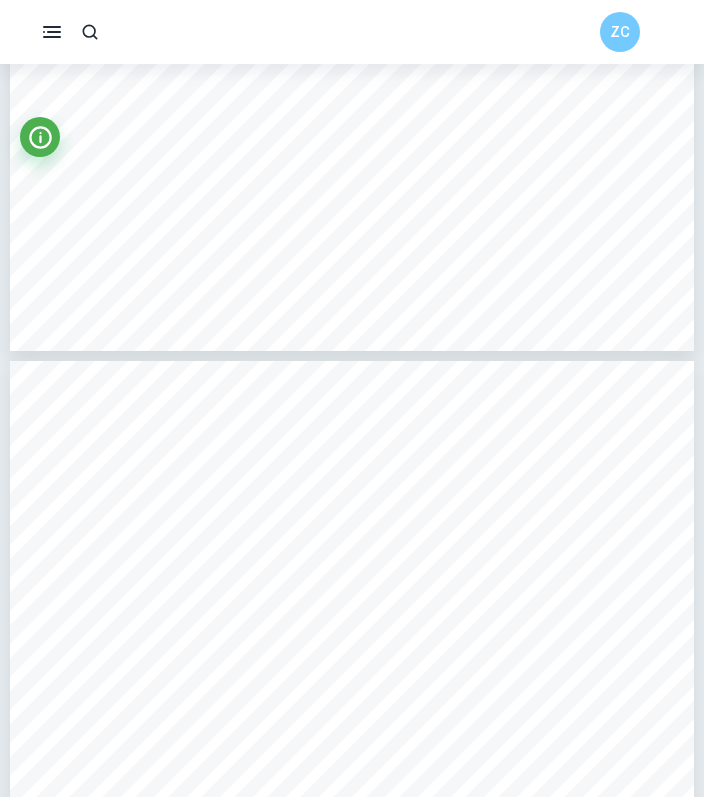 type on "15" 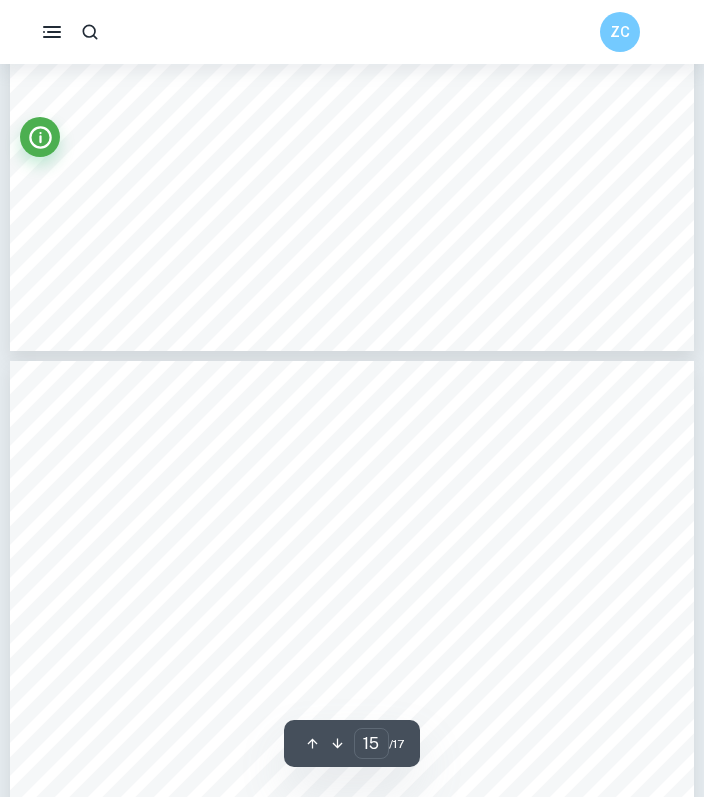 scroll, scrollTop: 12522, scrollLeft: 0, axis: vertical 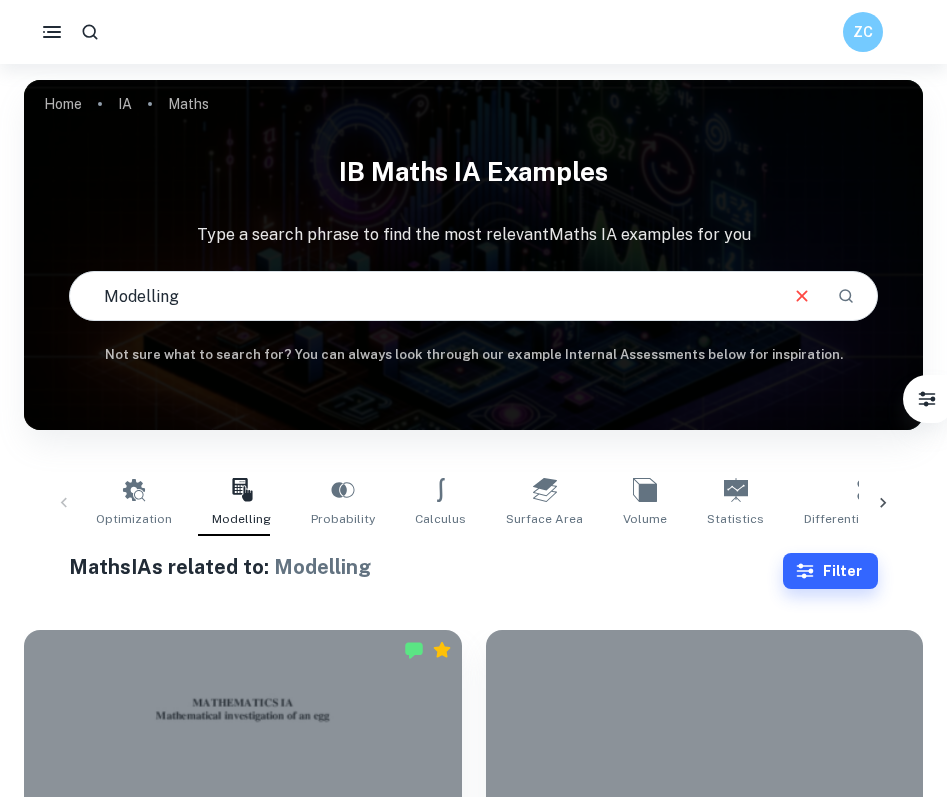 click on "Maths  IAs related to:    Modelling Filter Filter exemplars IB College Category IA EE TOK Notes Subject Type a subject Maths Type a subject Grade 7 6 5 4 3 2 1 Level HL SL Session May 2026 May 2025 November 2024 May 2024 November 2023 May 2023 November 2022 May 2022 November 2021 May 2021 Other   Apply" at bounding box center [473, 571] 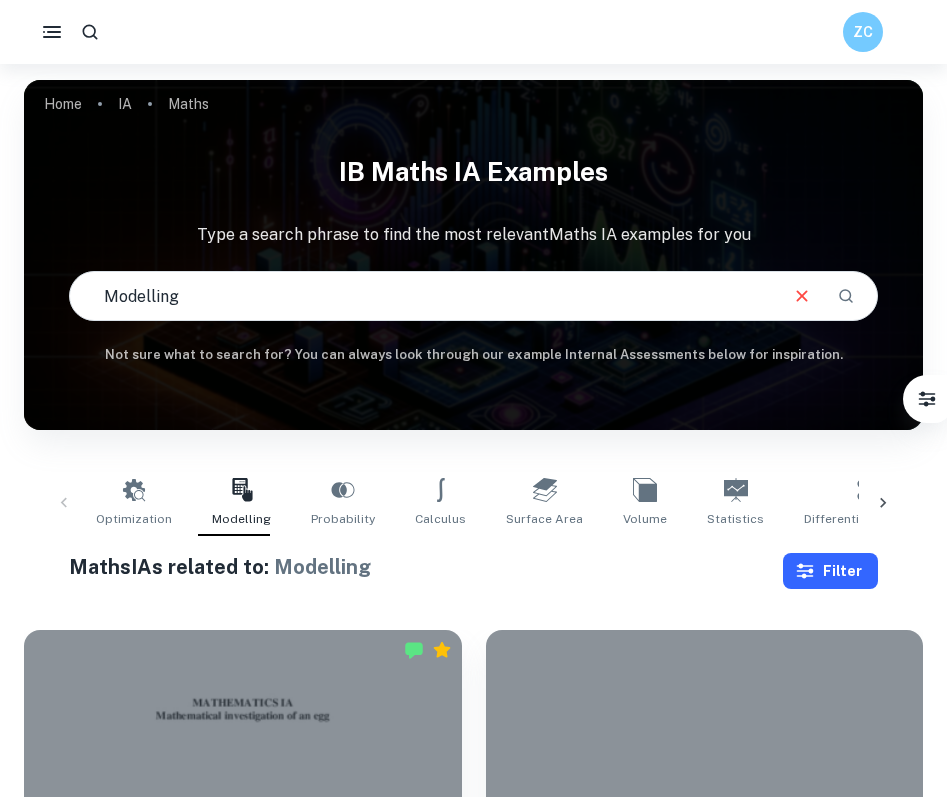 click on "Filter" at bounding box center (830, 571) 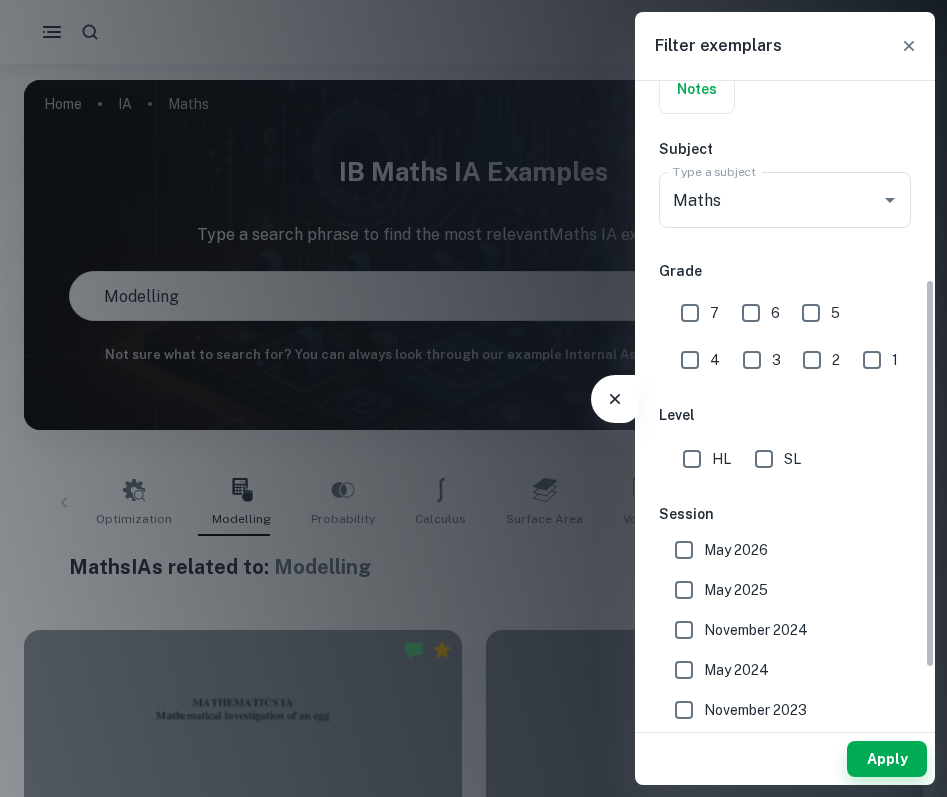 scroll, scrollTop: 376, scrollLeft: 0, axis: vertical 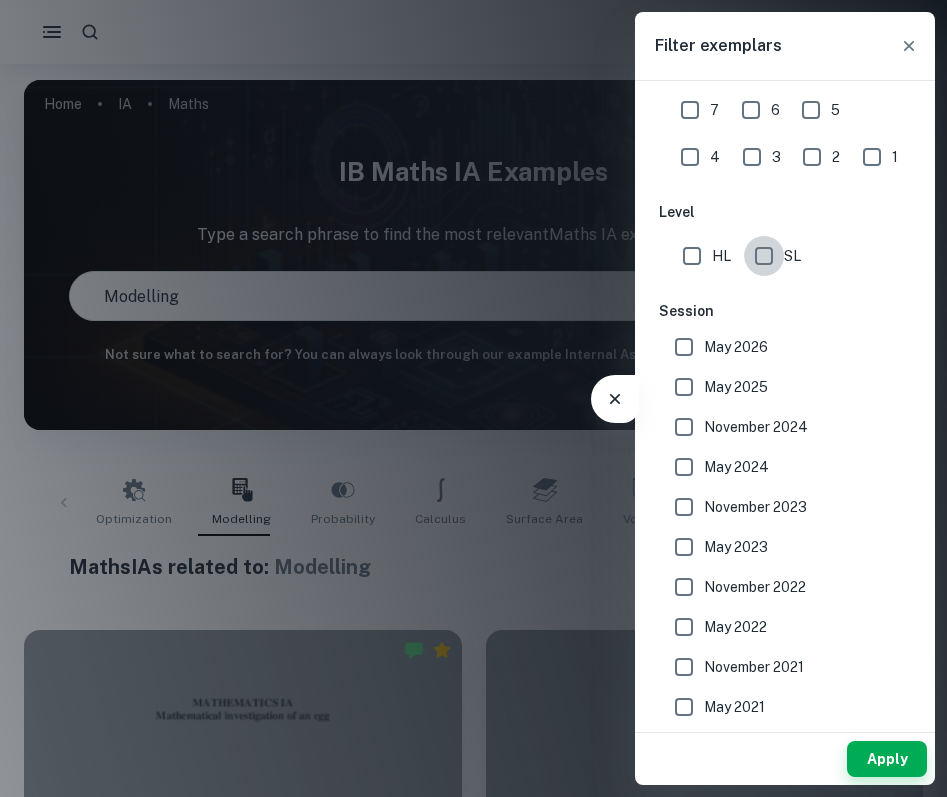 click on "SL" at bounding box center [764, 256] 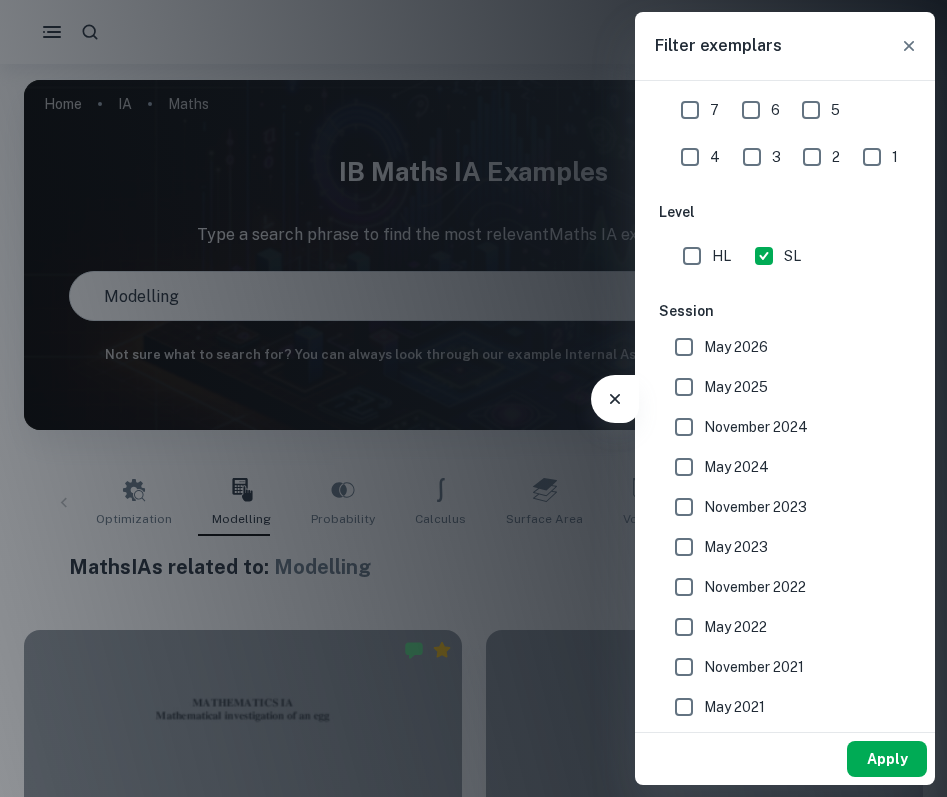 click on "Apply" at bounding box center (887, 759) 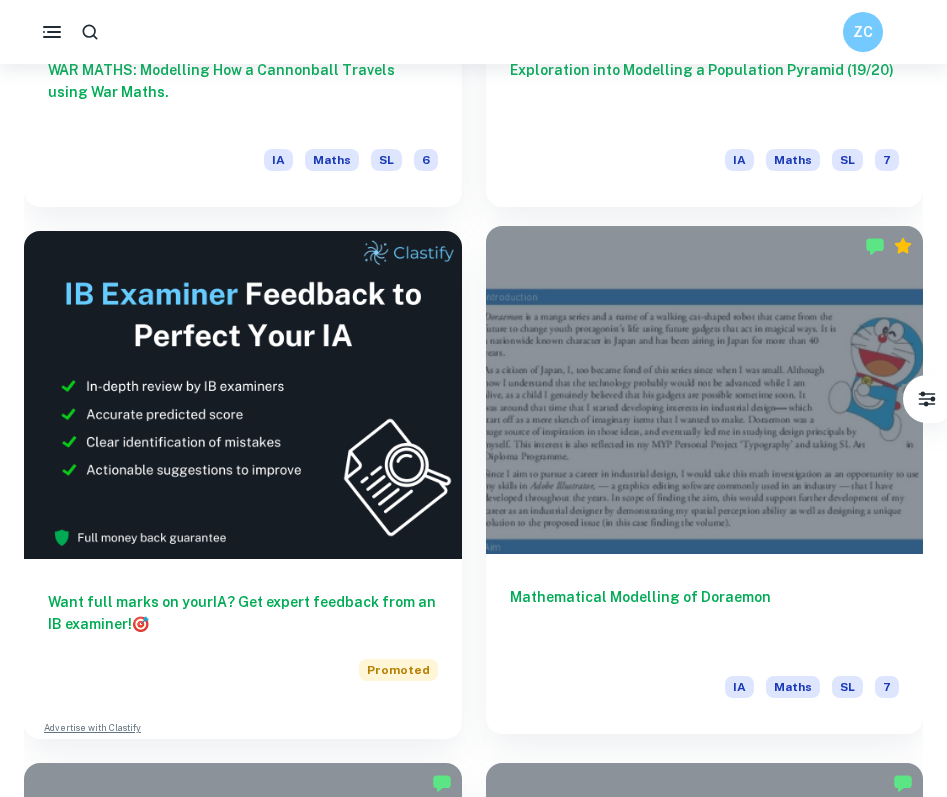 scroll, scrollTop: 933, scrollLeft: 0, axis: vertical 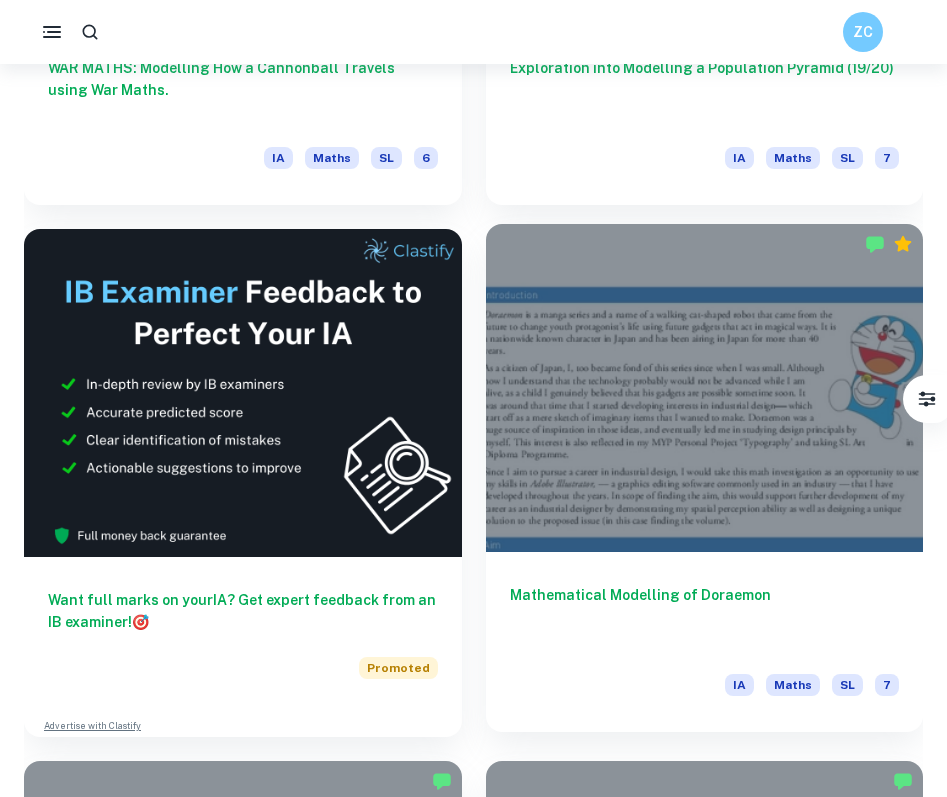 click at bounding box center (705, 388) 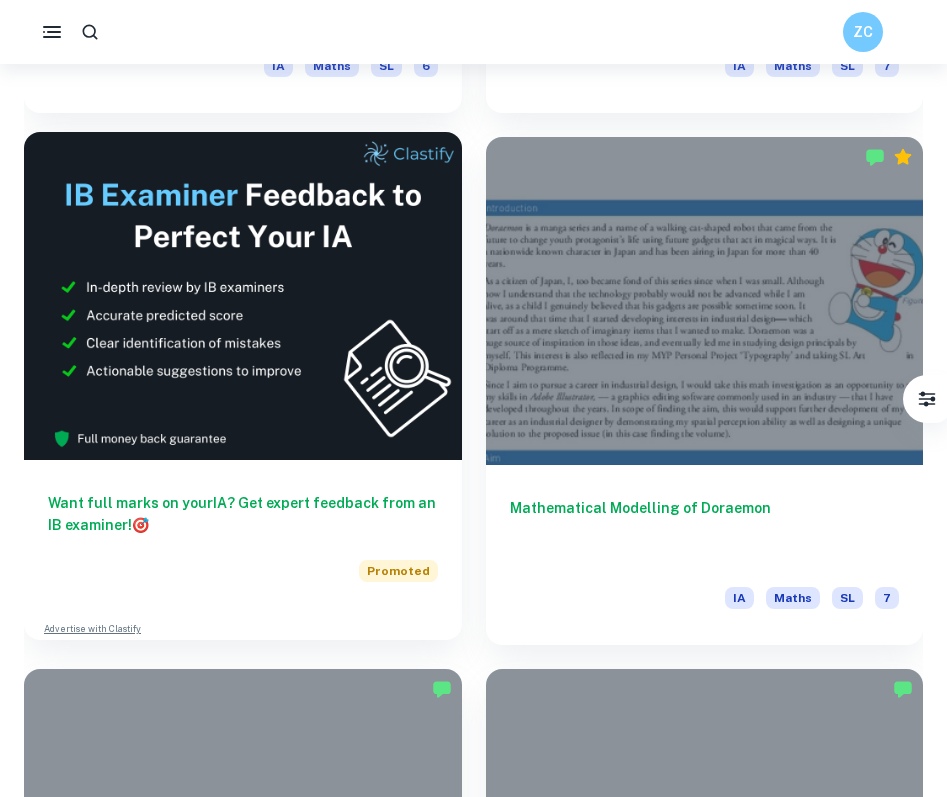 scroll, scrollTop: 1060, scrollLeft: 0, axis: vertical 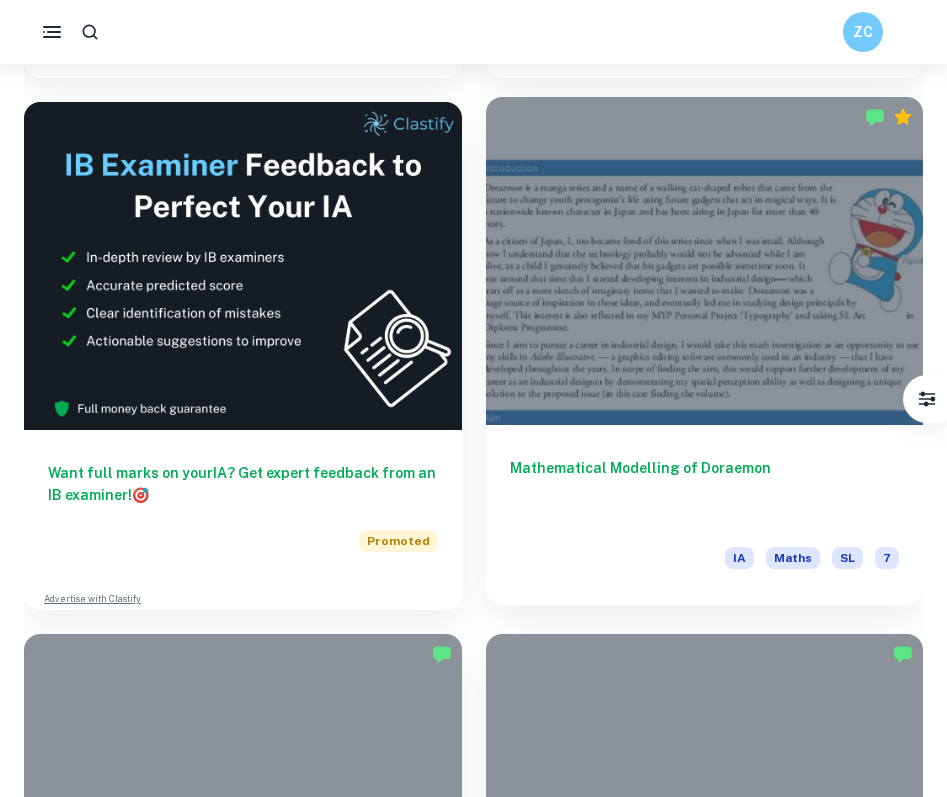 click at bounding box center (705, 261) 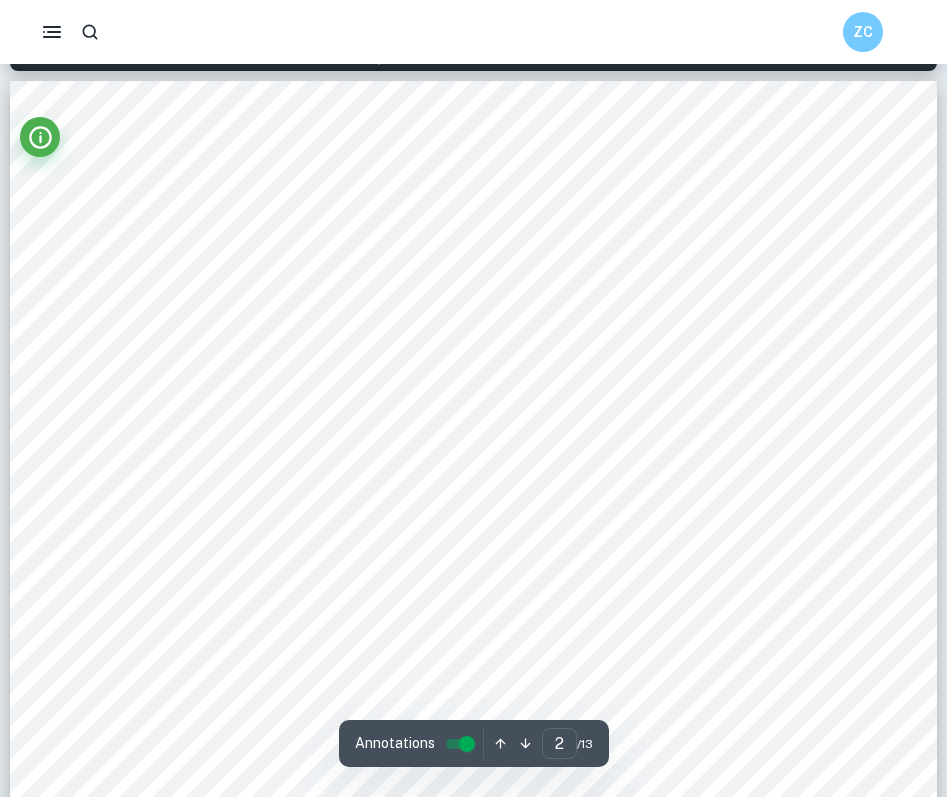 scroll, scrollTop: 1498, scrollLeft: 0, axis: vertical 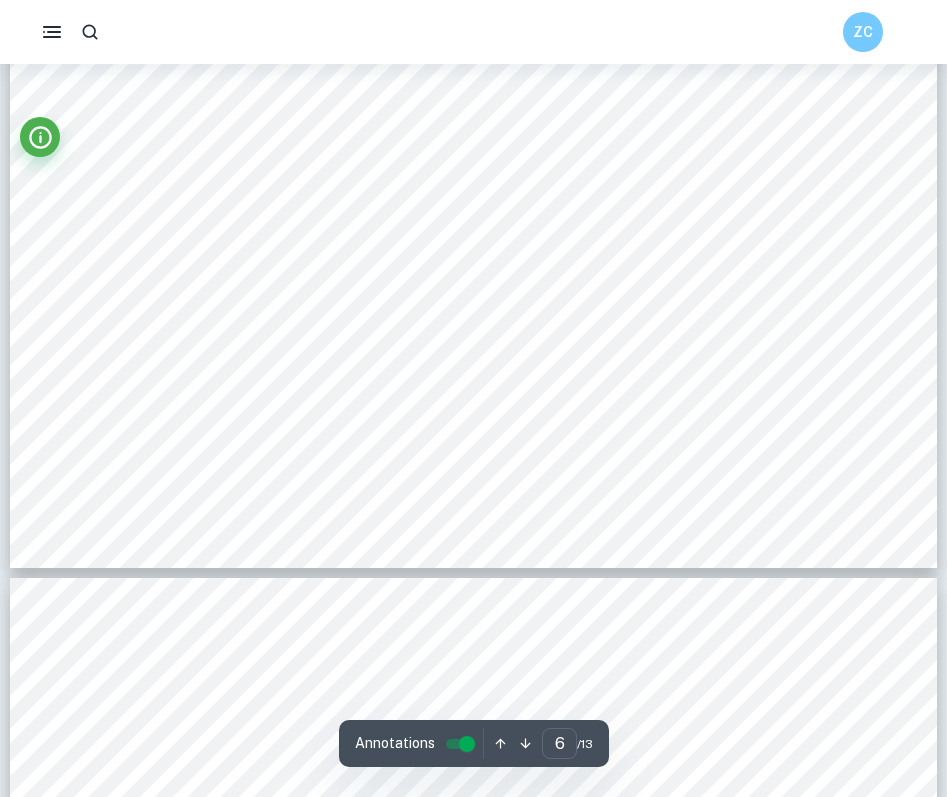 type on "7" 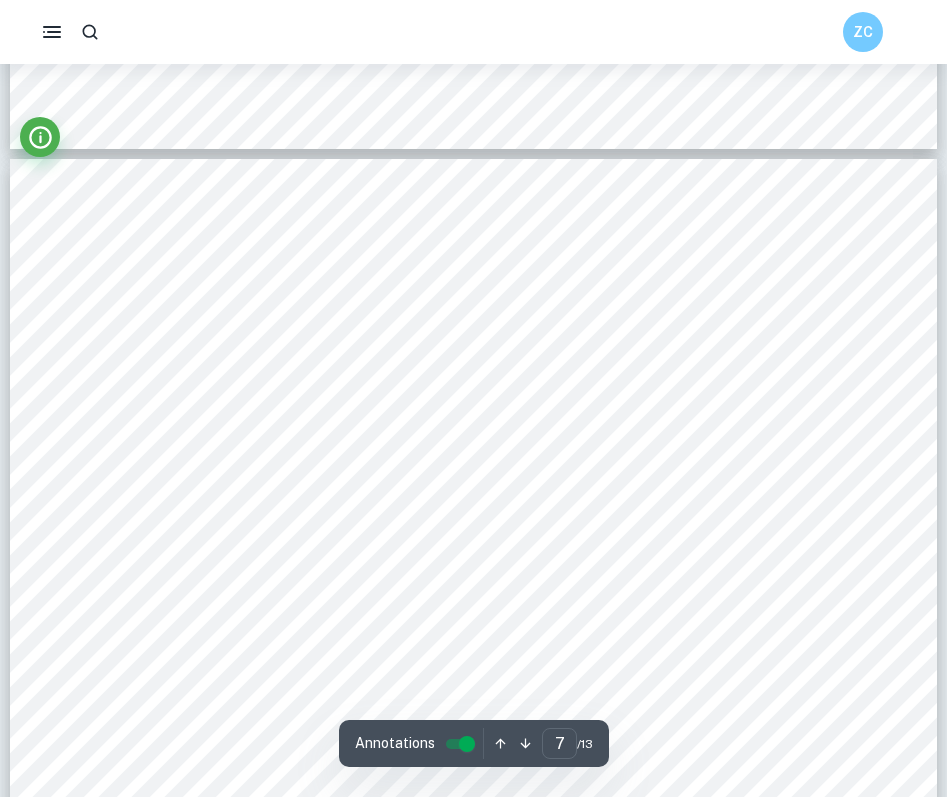 scroll, scrollTop: 8006, scrollLeft: 0, axis: vertical 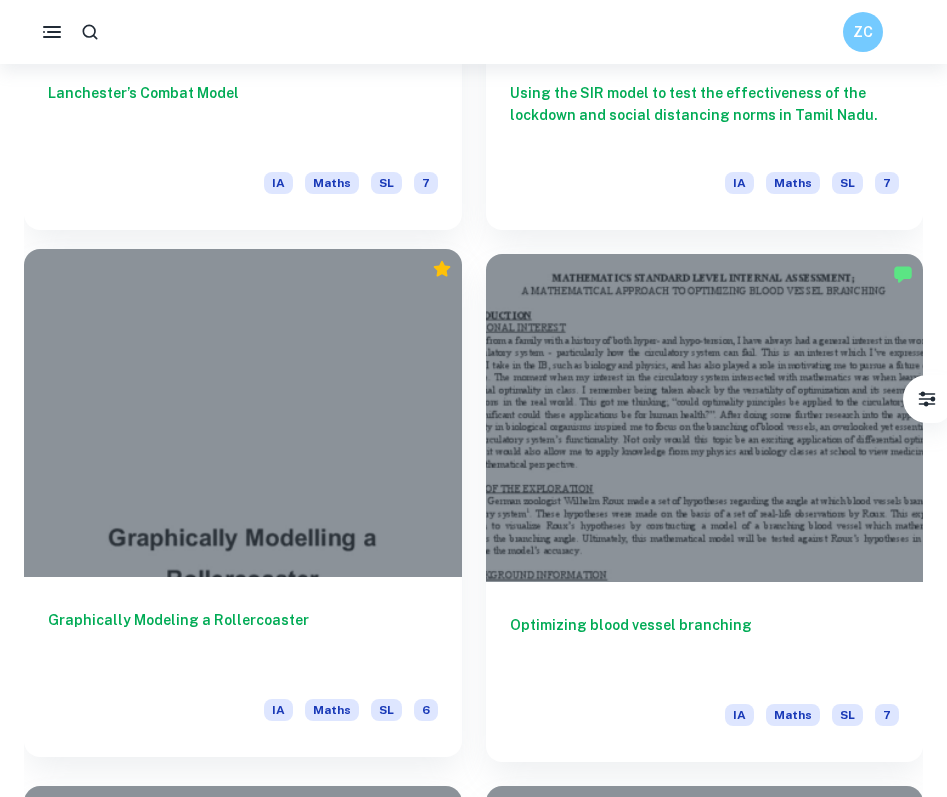 click at bounding box center [243, 413] 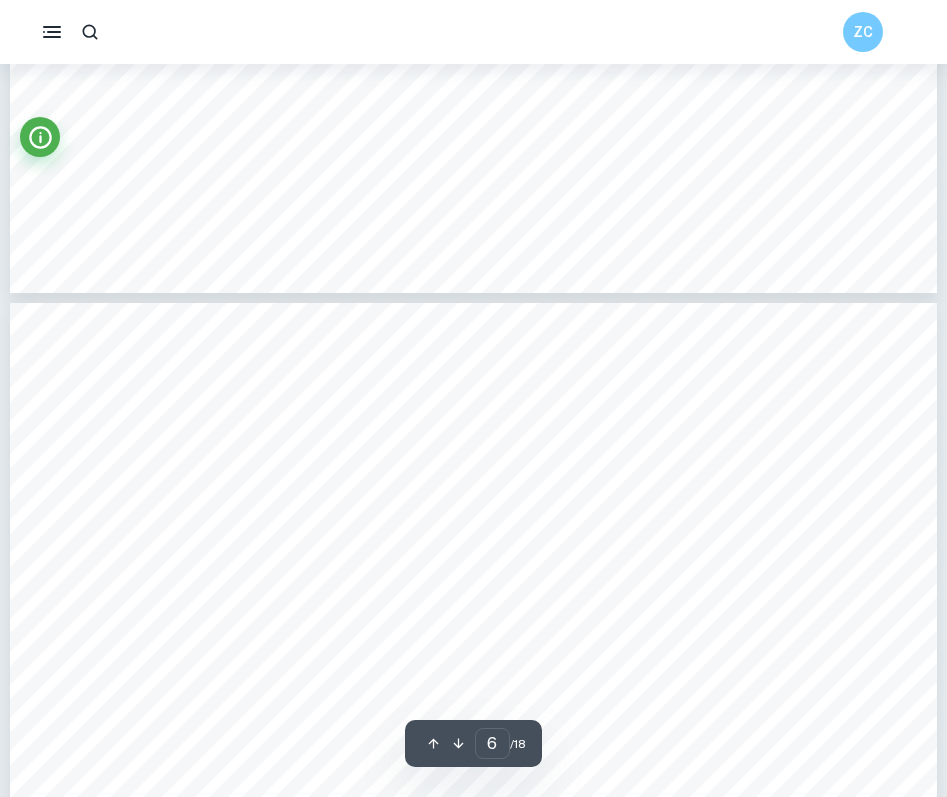 scroll, scrollTop: 6822, scrollLeft: 0, axis: vertical 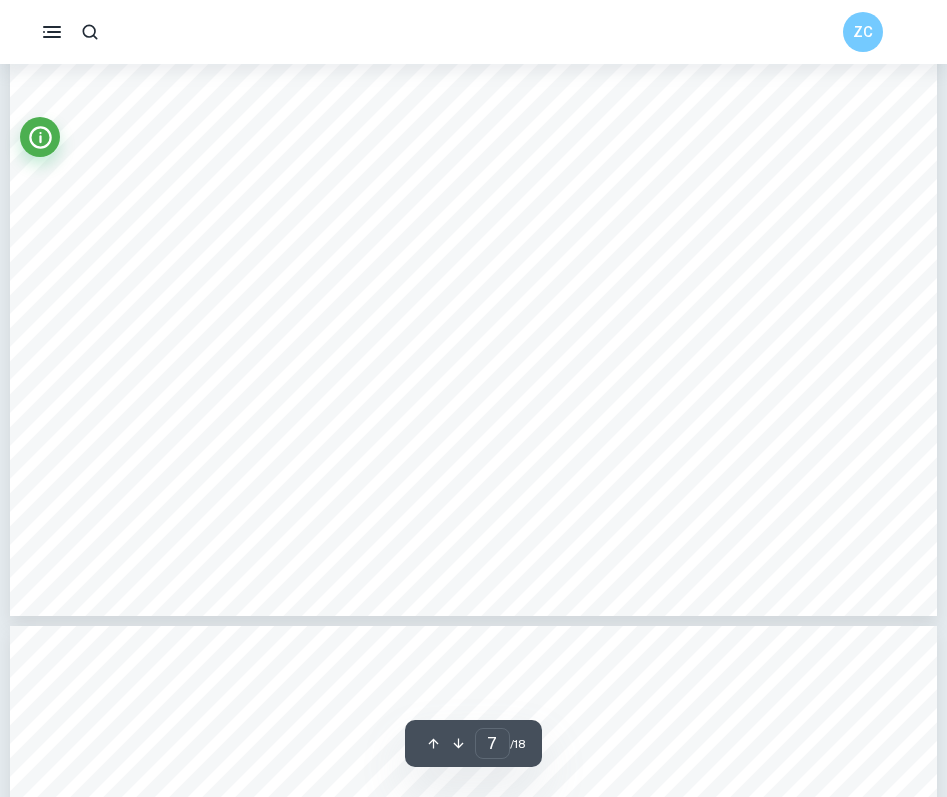 type on "8" 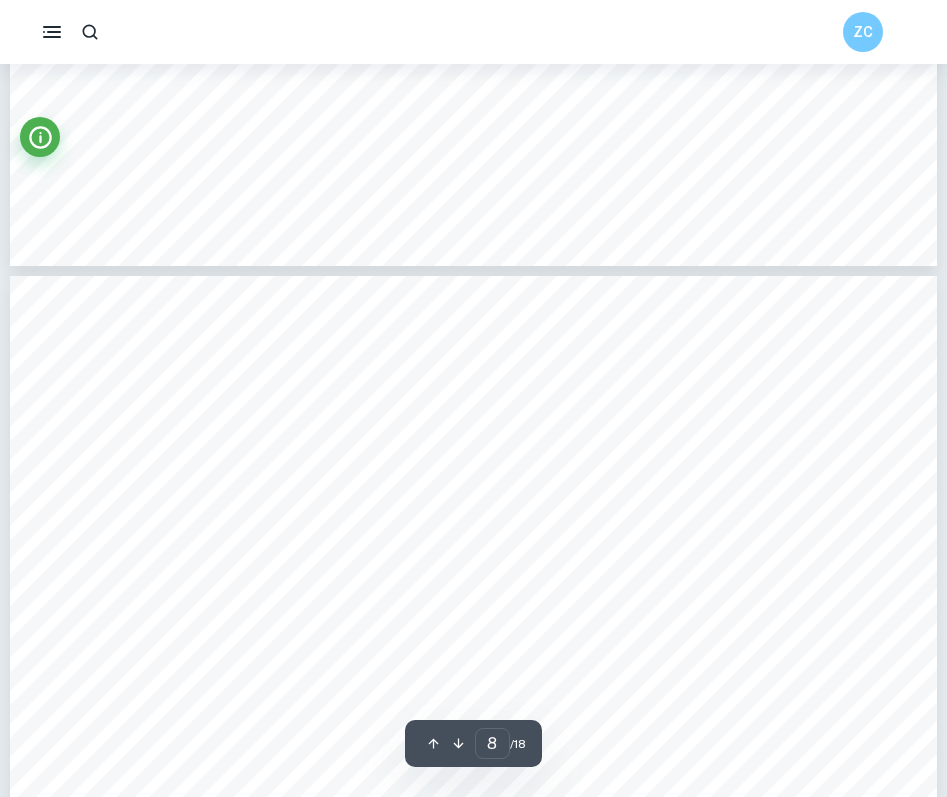 scroll, scrollTop: 10096, scrollLeft: 0, axis: vertical 